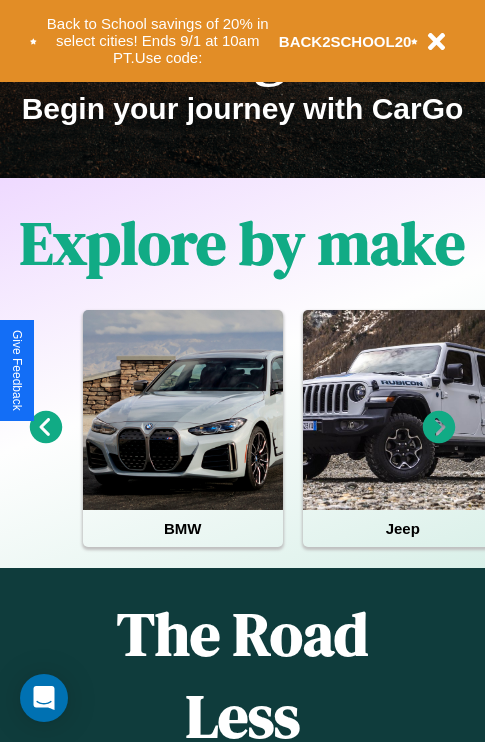 scroll, scrollTop: 308, scrollLeft: 0, axis: vertical 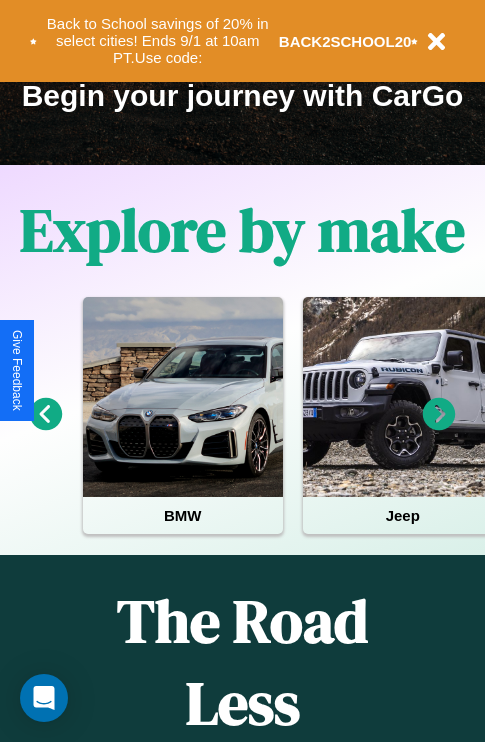 click 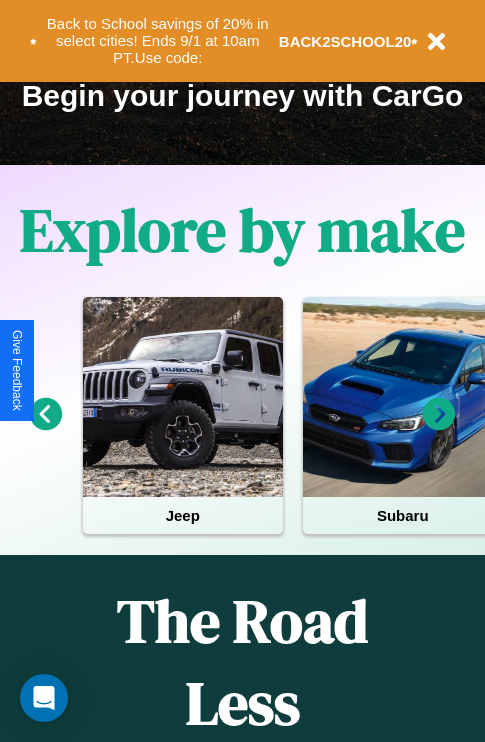 click 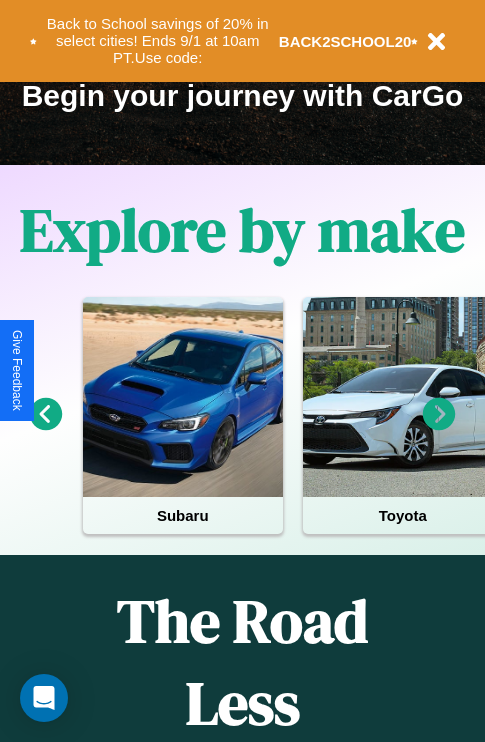 click 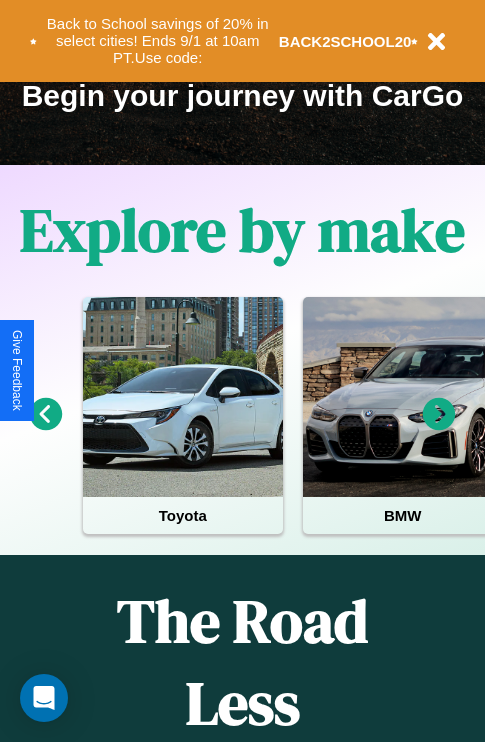 click 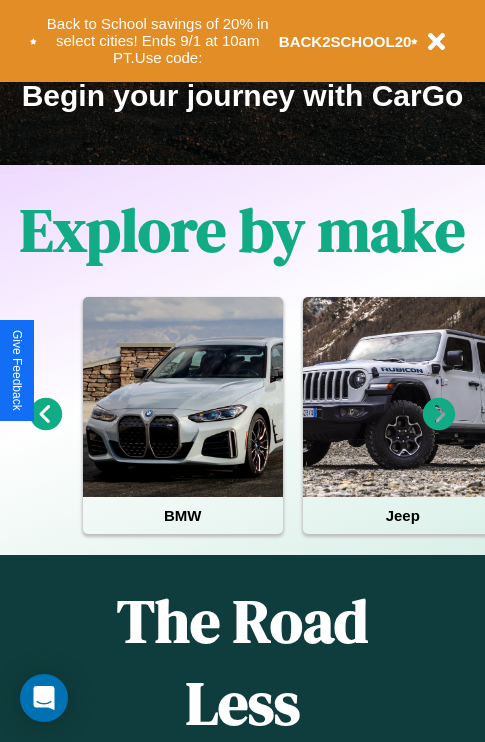 click 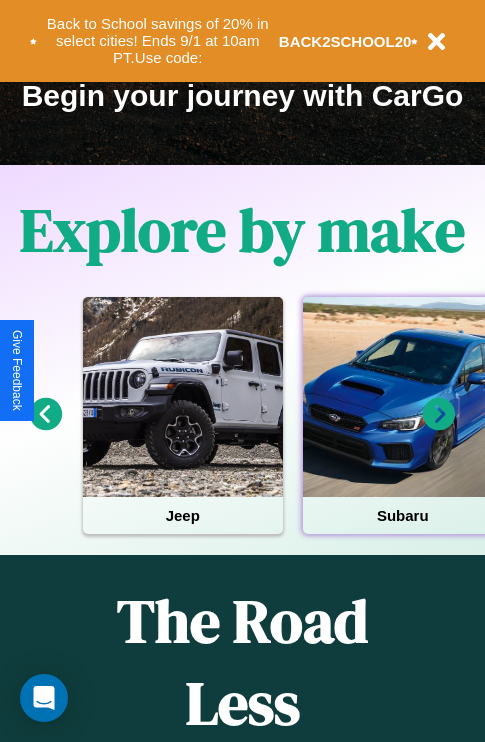 click at bounding box center [403, 397] 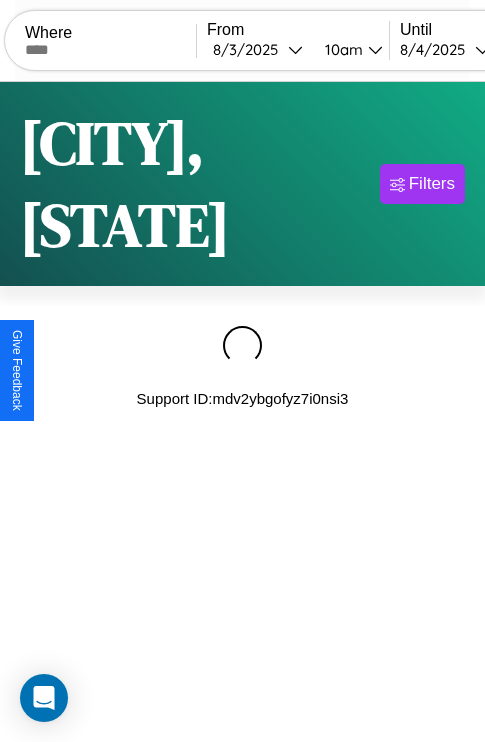 scroll, scrollTop: 0, scrollLeft: 0, axis: both 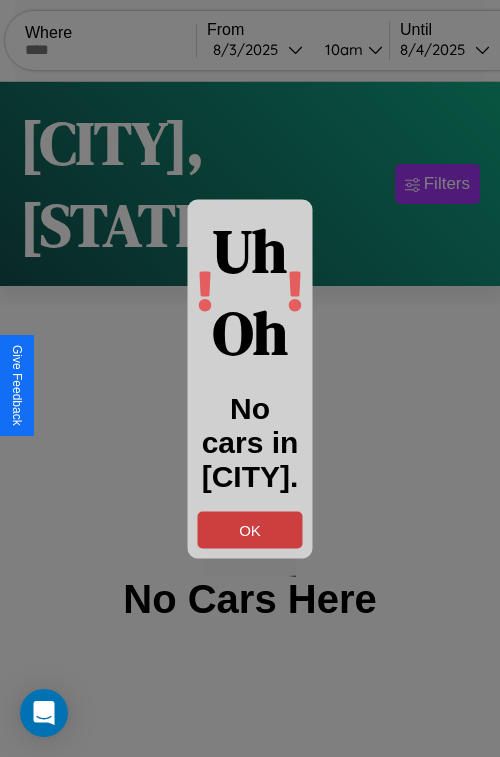 click on "OK" at bounding box center (250, 529) 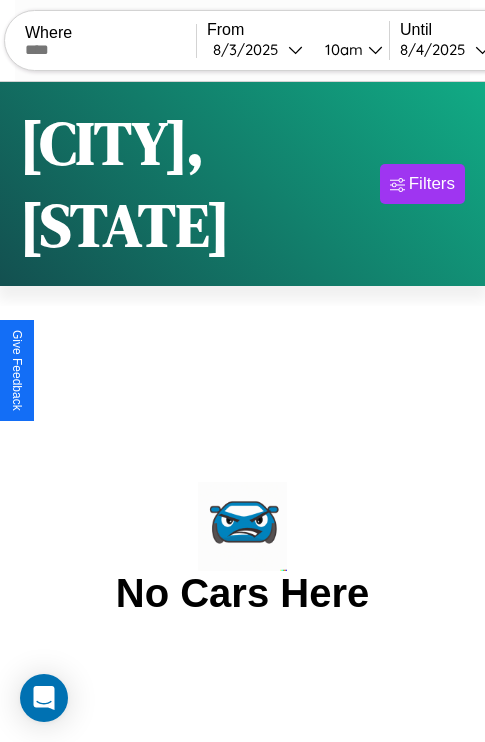 click at bounding box center (110, 50) 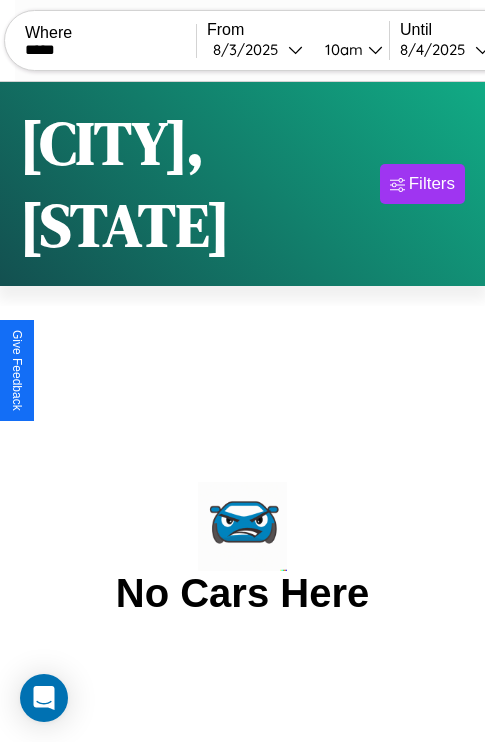 type on "*****" 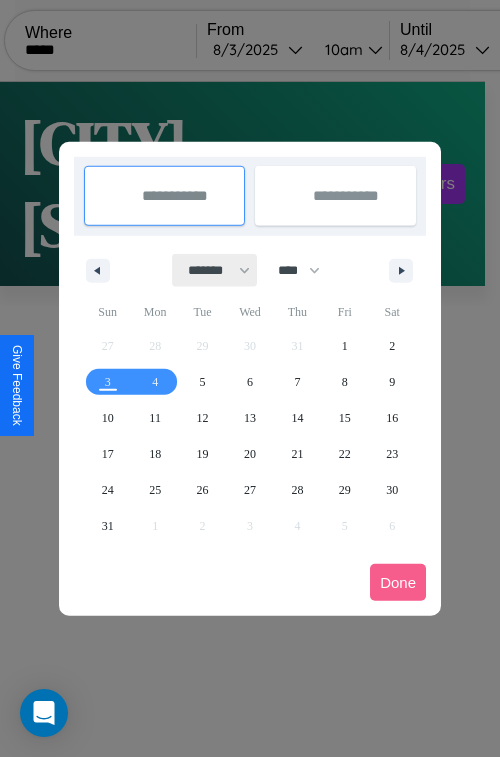 click on "******* ******** ***** ***** *** **** **** ****** ********* ******* ******** ********" at bounding box center (215, 270) 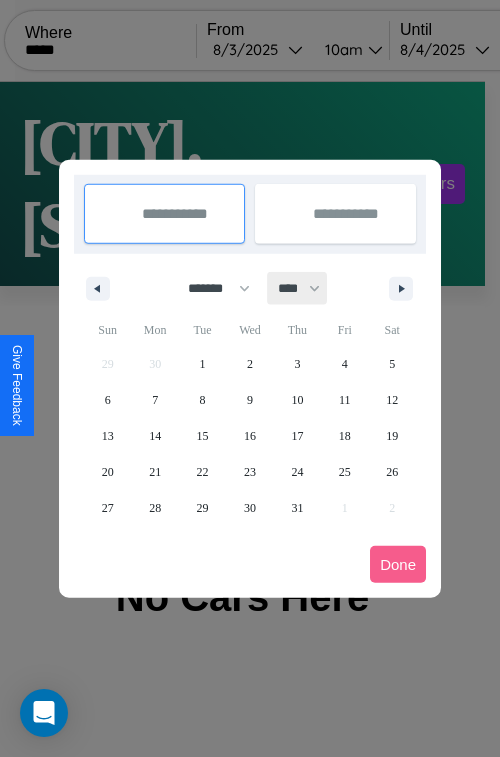 click on "**** **** **** **** **** **** **** **** **** **** **** **** **** **** **** **** **** **** **** **** **** **** **** **** **** **** **** **** **** **** **** **** **** **** **** **** **** **** **** **** **** **** **** **** **** **** **** **** **** **** **** **** **** **** **** **** **** **** **** **** **** **** **** **** **** **** **** **** **** **** **** **** **** **** **** **** **** **** **** **** **** **** **** **** **** **** **** **** **** **** **** **** **** **** **** **** **** **** **** **** **** **** **** **** **** **** **** **** **** **** **** **** **** **** **** **** **** **** **** **** ****" at bounding box center (298, 288) 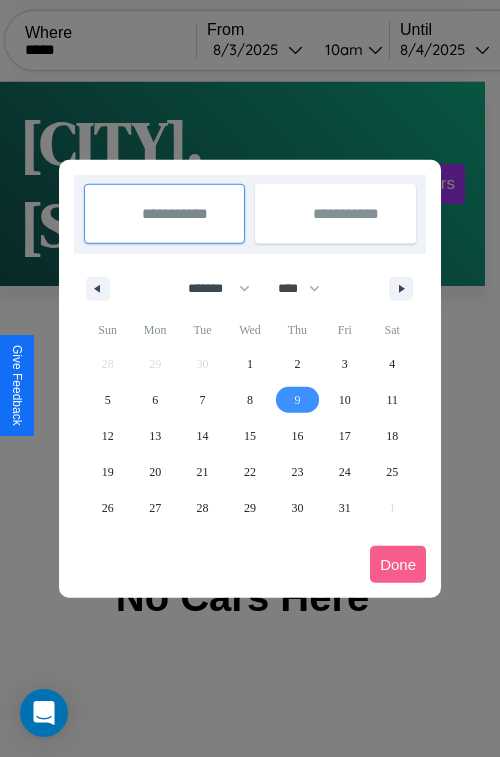 click on "9" at bounding box center (297, 400) 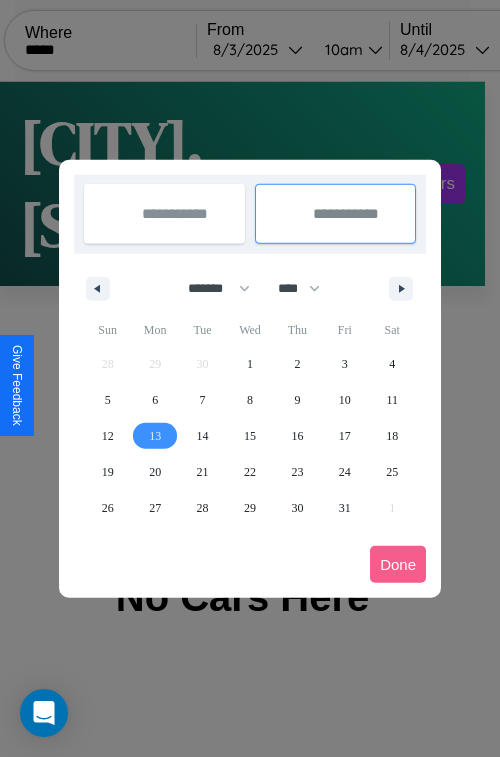 click on "13" at bounding box center [155, 436] 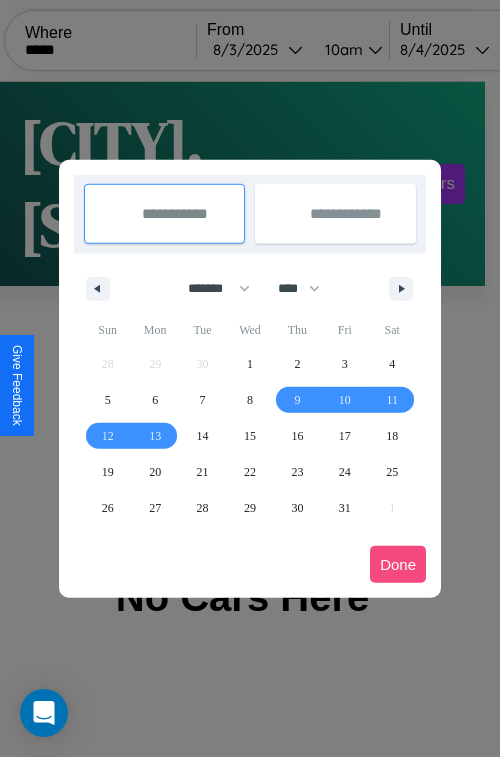 click on "Done" at bounding box center [398, 564] 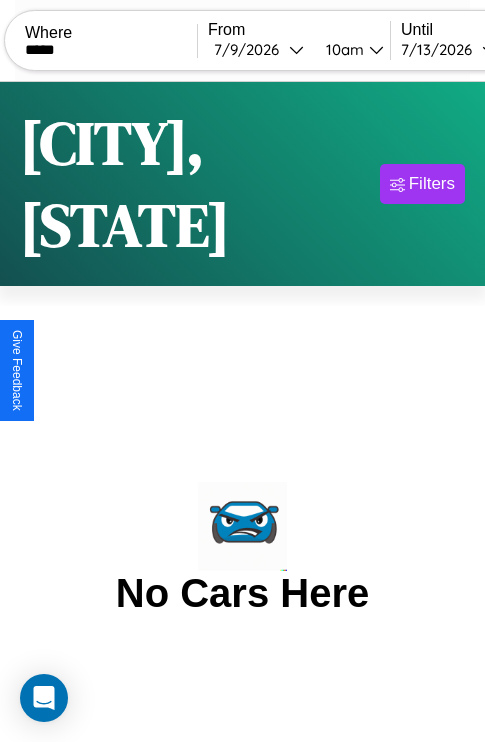 scroll, scrollTop: 0, scrollLeft: 178, axis: horizontal 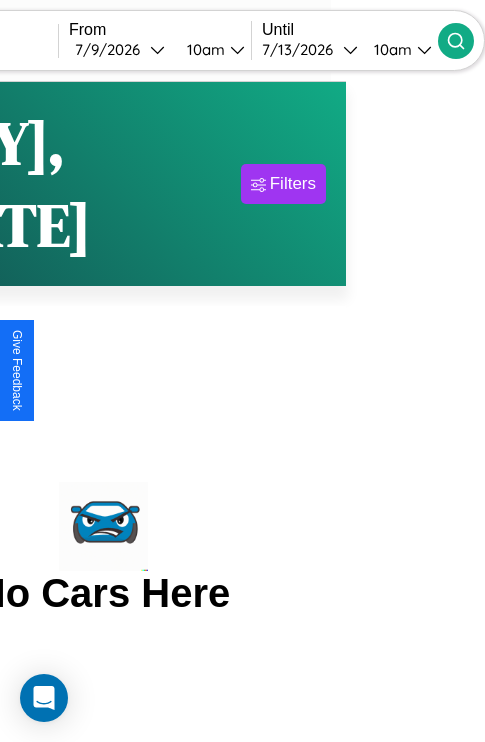 click 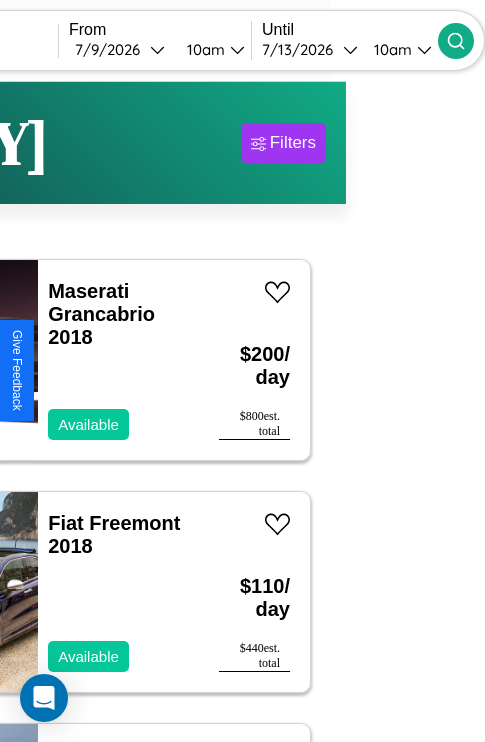 scroll, scrollTop: 63, scrollLeft: 83, axis: both 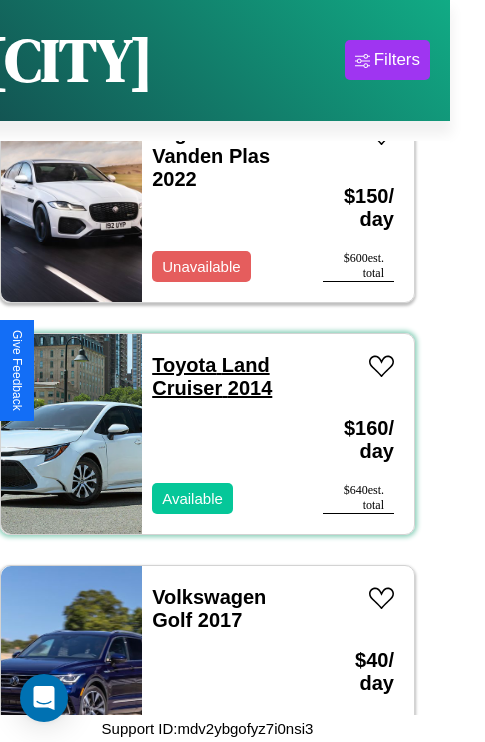 click on "Toyota   Land Cruiser   2014" at bounding box center (212, 376) 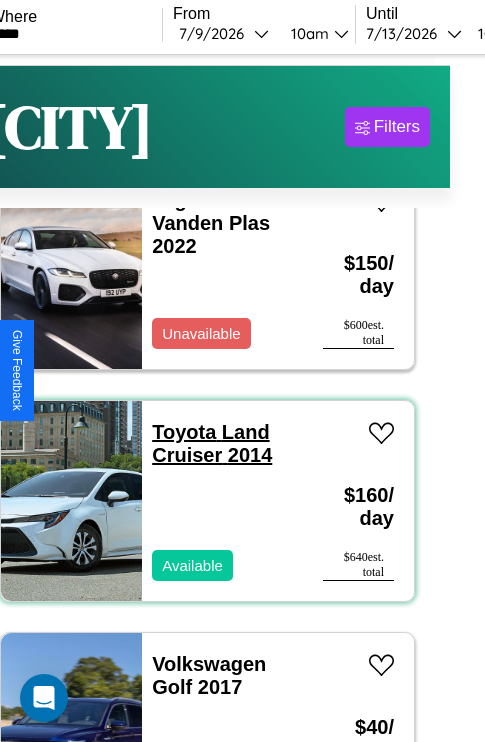 scroll, scrollTop: 0, scrollLeft: 35, axis: horizontal 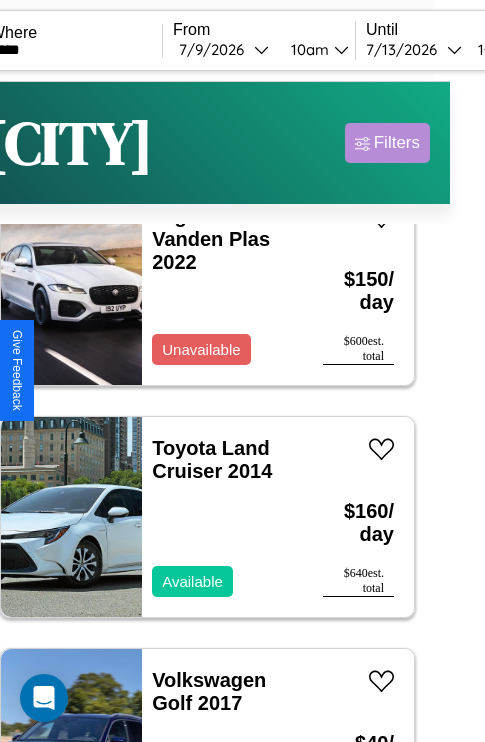 click on "Filters" at bounding box center [397, 143] 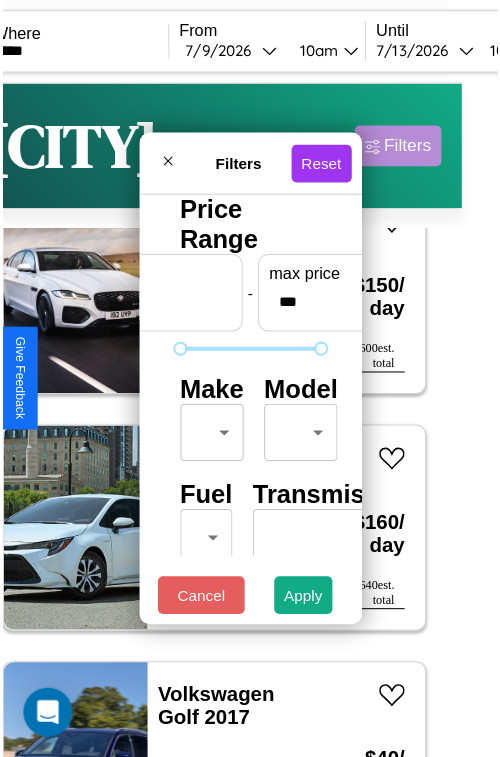 scroll, scrollTop: 59, scrollLeft: 0, axis: vertical 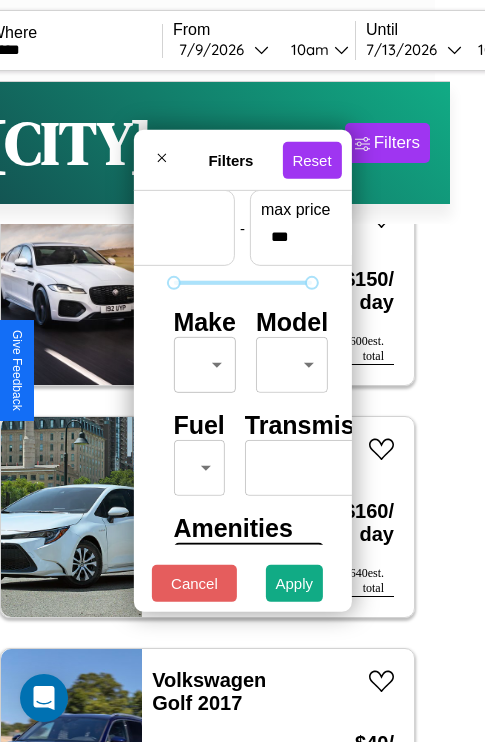 click on "CarGo Where ***** From 7 / 9 / 2026 10am Until 7 / 13 / 2026 10am Become a Host Login Sign Up Tokyo Filters 106  cars in this area These cars can be picked up in this city. Maserati   Grancabrio   2018 Available $ 200  / day $ 800  est. total Fiat   Freemont   2018 Available $ 110  / day $ 440  est. total Hummer   H3T   2022 Unavailable $ 180  / day $ 720  est. total Tesla   Roadster   2016 Available $ 140  / day $ 560  est. total Audi   4000   2017 Available $ 80  / day $ 320  est. total Ford   Expedition MAX   2018 Available $ 190  / day $ 760  est. total Dodge   Sprinter   2023 Available $ 180  / day $ 720  est. total Mazda   MPV   2022 Available $ 60  / day $ 240  est. total Lincoln   Navigator L   2014 Available $ 140  / day $ 560  est. total Acura   RL   2016 Available $ 160  / day $ 640  est. total Maserati   TC   2022 Available $ 170  / day $ 680  est. total Aston Martin   DB12   2021 Available $ 150  / day $ 600  est. total Ferrari   California T   2021 Available $ 90  / day $ 360  est. total Toyota" at bounding box center (207, 412) 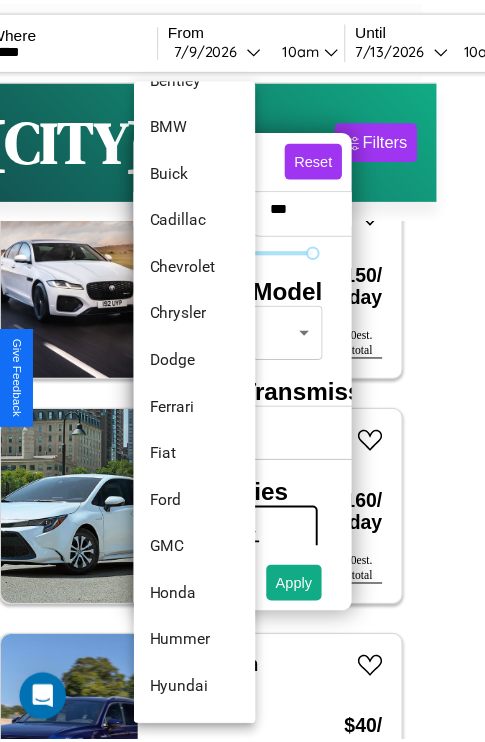 scroll, scrollTop: 326, scrollLeft: 0, axis: vertical 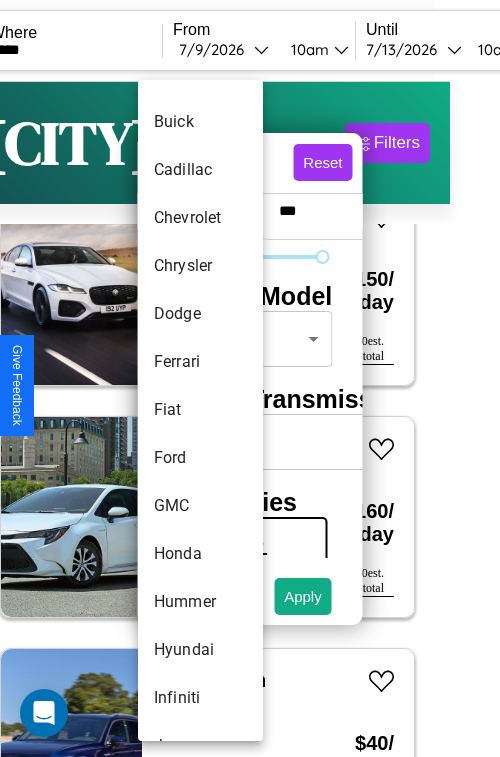 click on "Fiat" at bounding box center [200, 410] 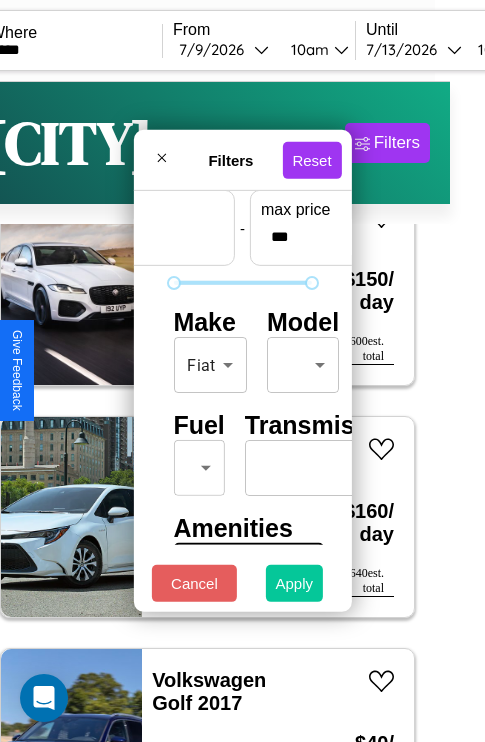 click on "Apply" at bounding box center (295, 583) 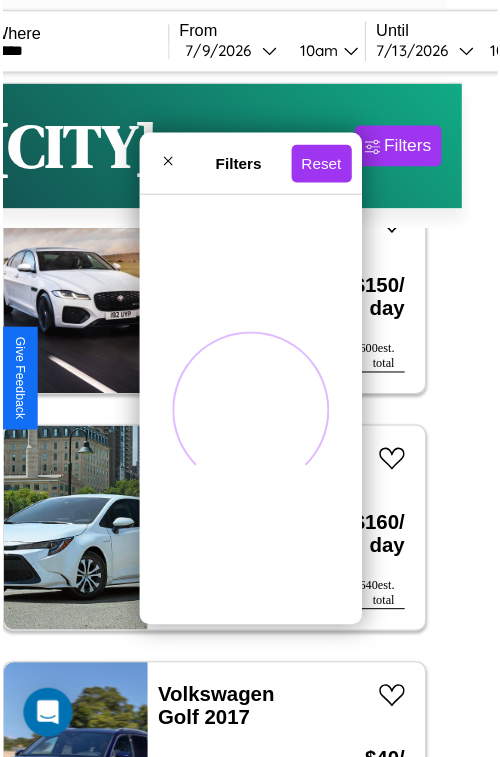 scroll, scrollTop: 0, scrollLeft: 0, axis: both 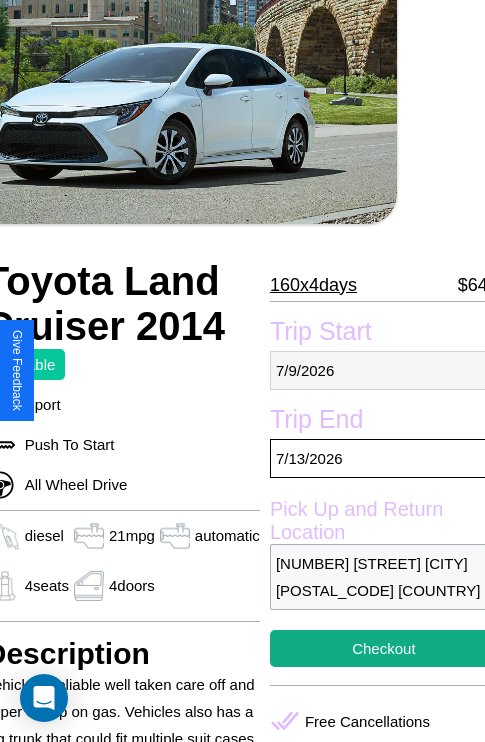 click on "[DATE]" at bounding box center [384, 370] 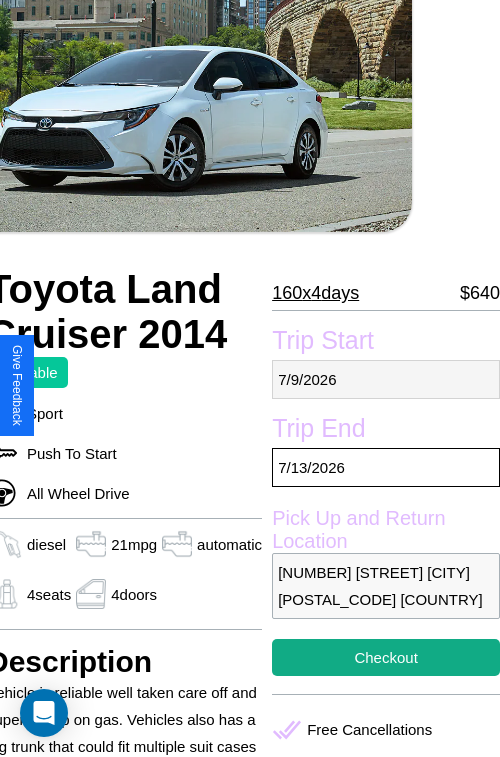 select on "*" 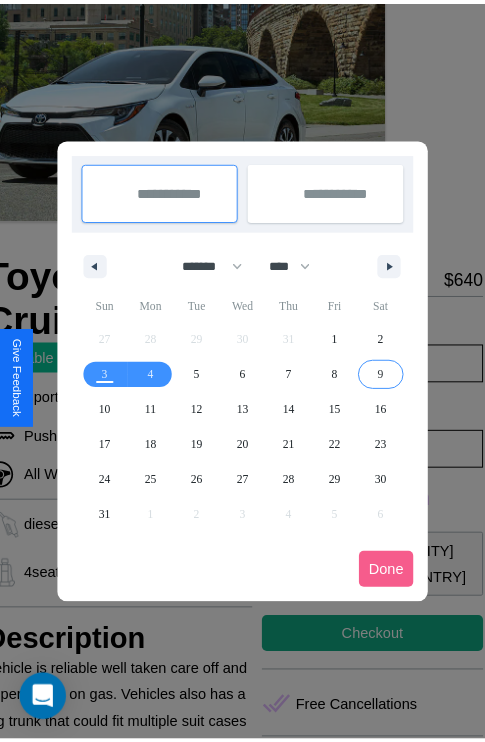 scroll, scrollTop: 0, scrollLeft: 88, axis: horizontal 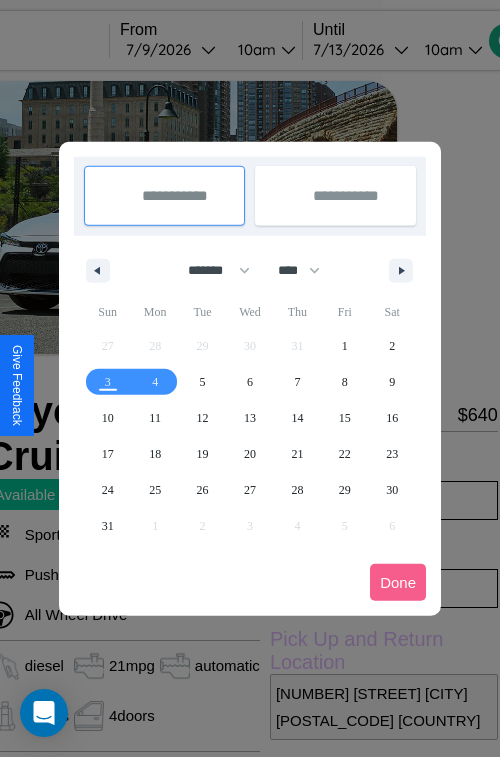 click at bounding box center [250, 378] 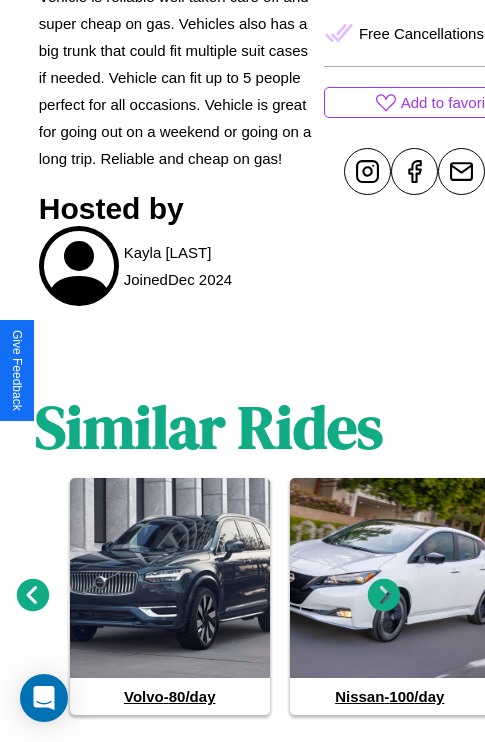 scroll, scrollTop: 885, scrollLeft: 30, axis: both 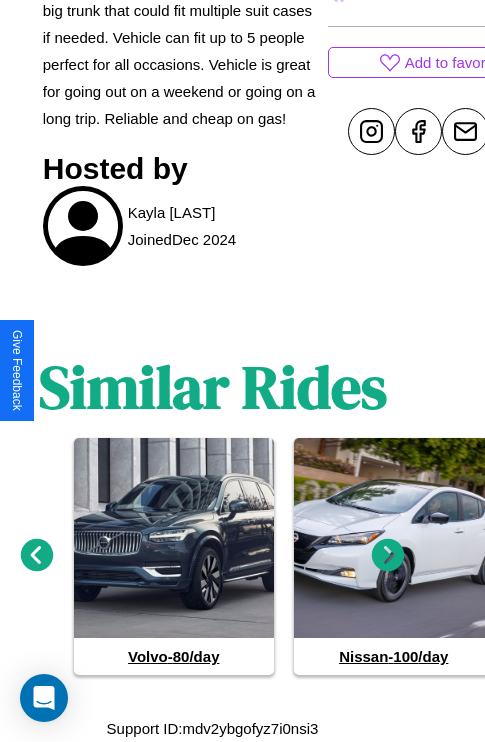 click 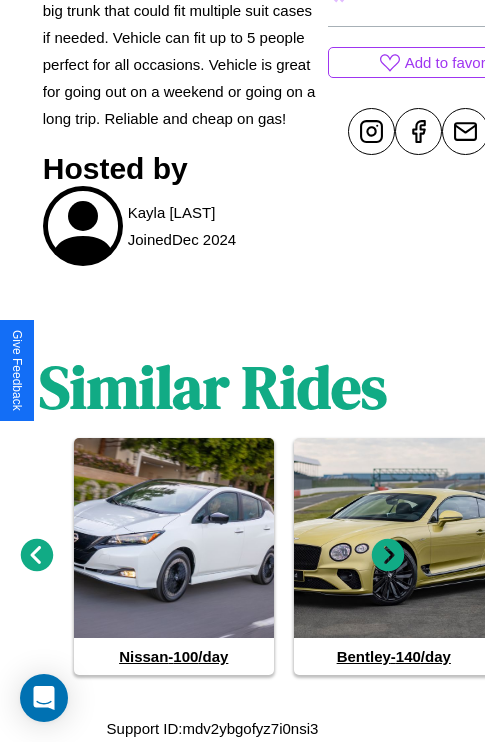 click 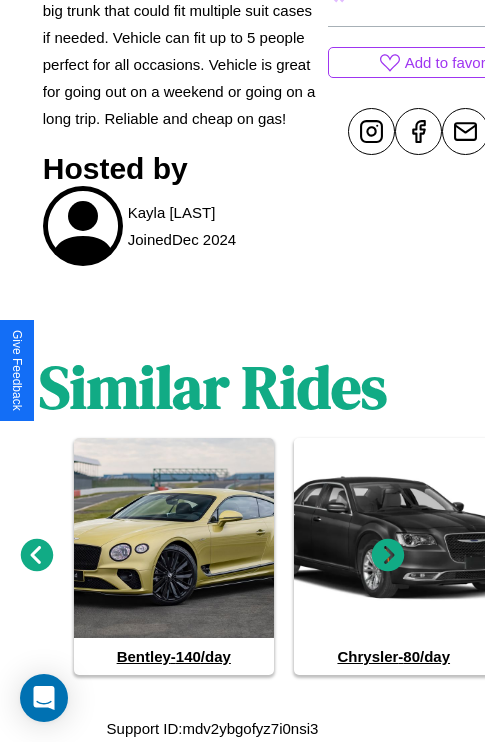 click 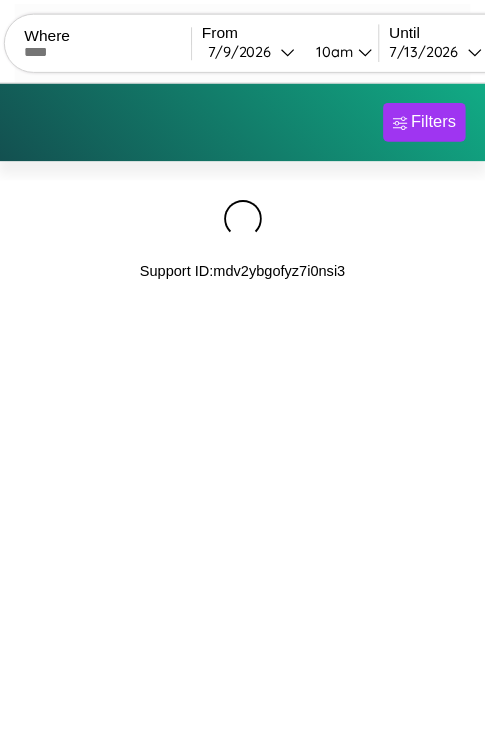 scroll, scrollTop: 0, scrollLeft: 0, axis: both 